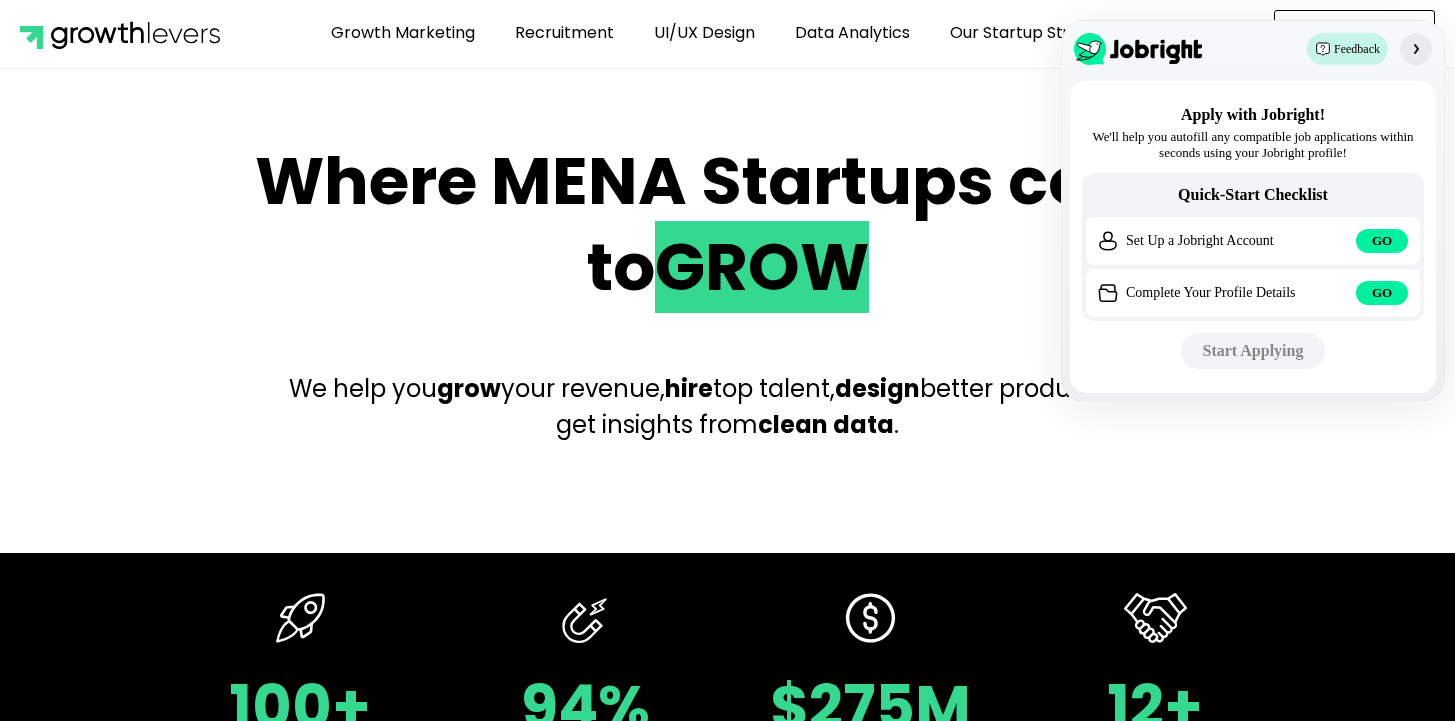 scroll, scrollTop: 0, scrollLeft: 0, axis: both 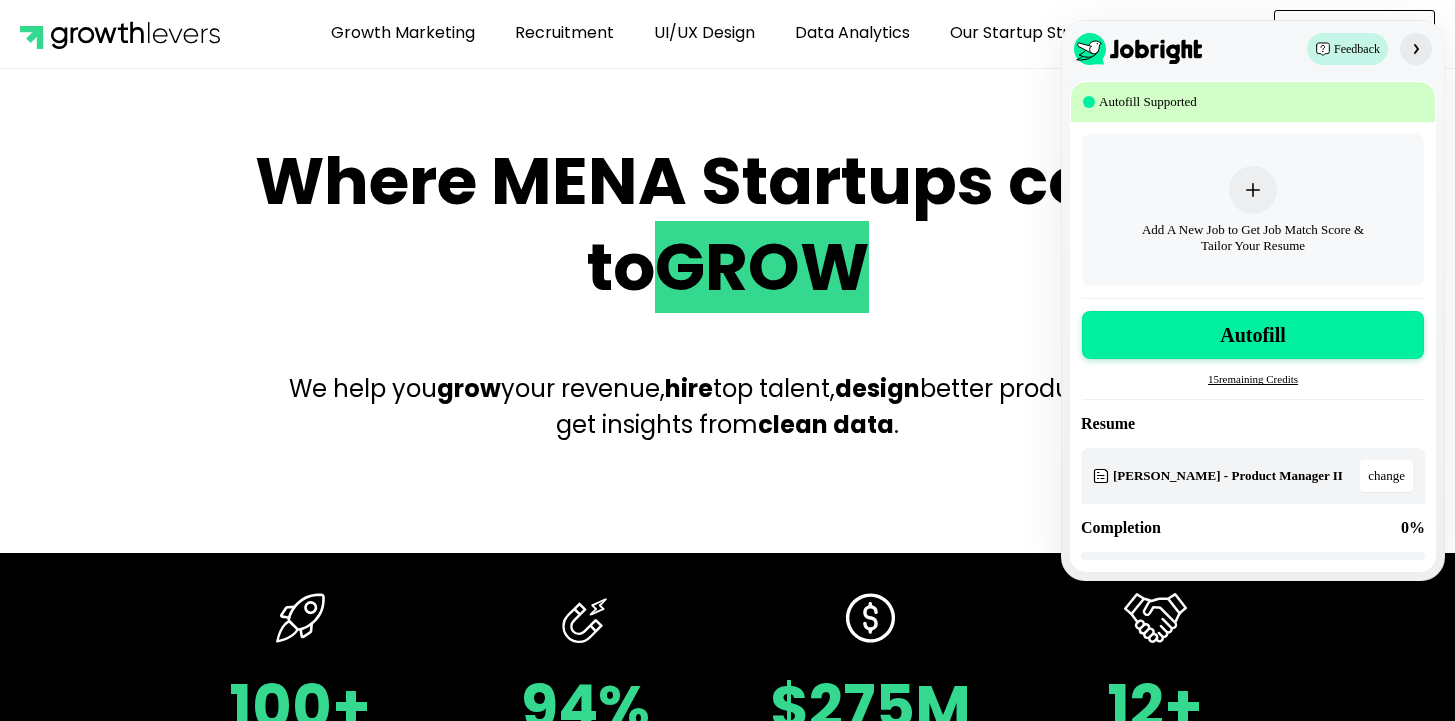 click on "Where MENA Startups come to   GROW" at bounding box center [728, 225] 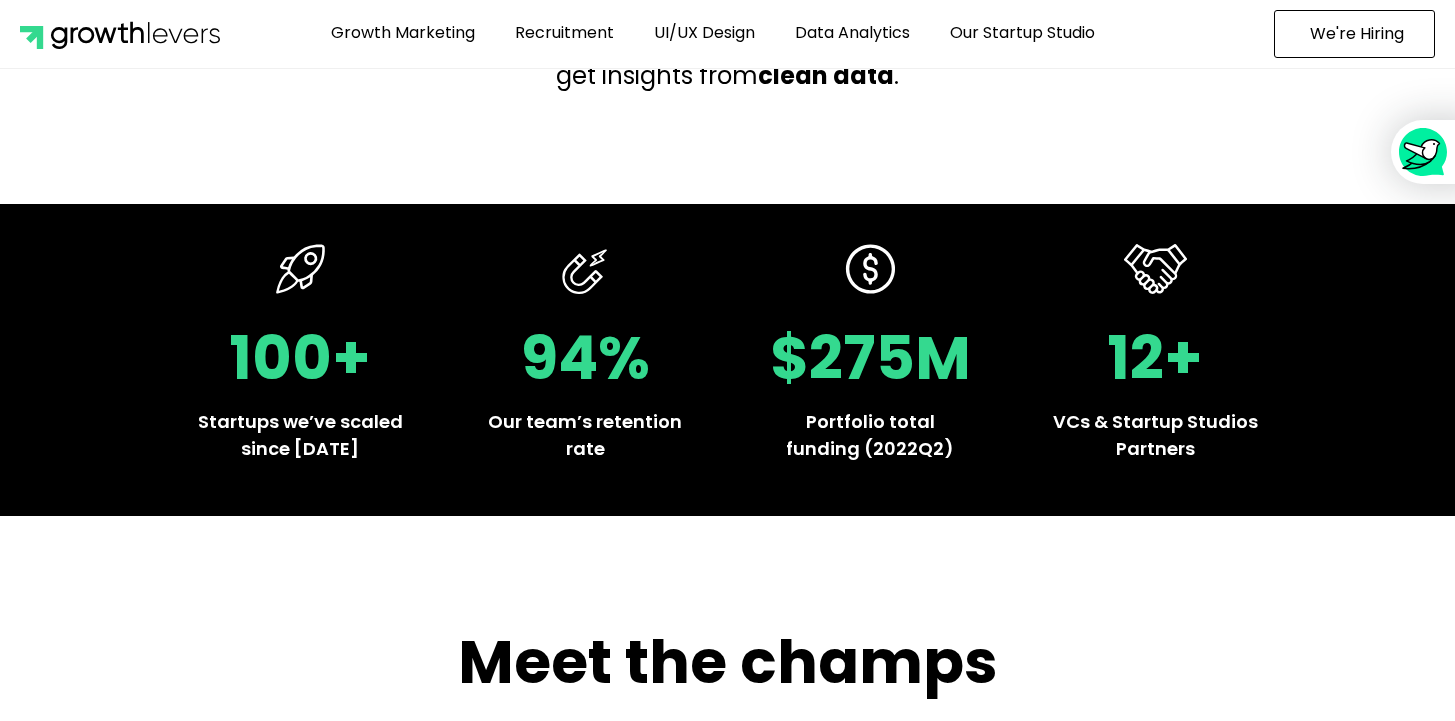 scroll, scrollTop: 0, scrollLeft: 0, axis: both 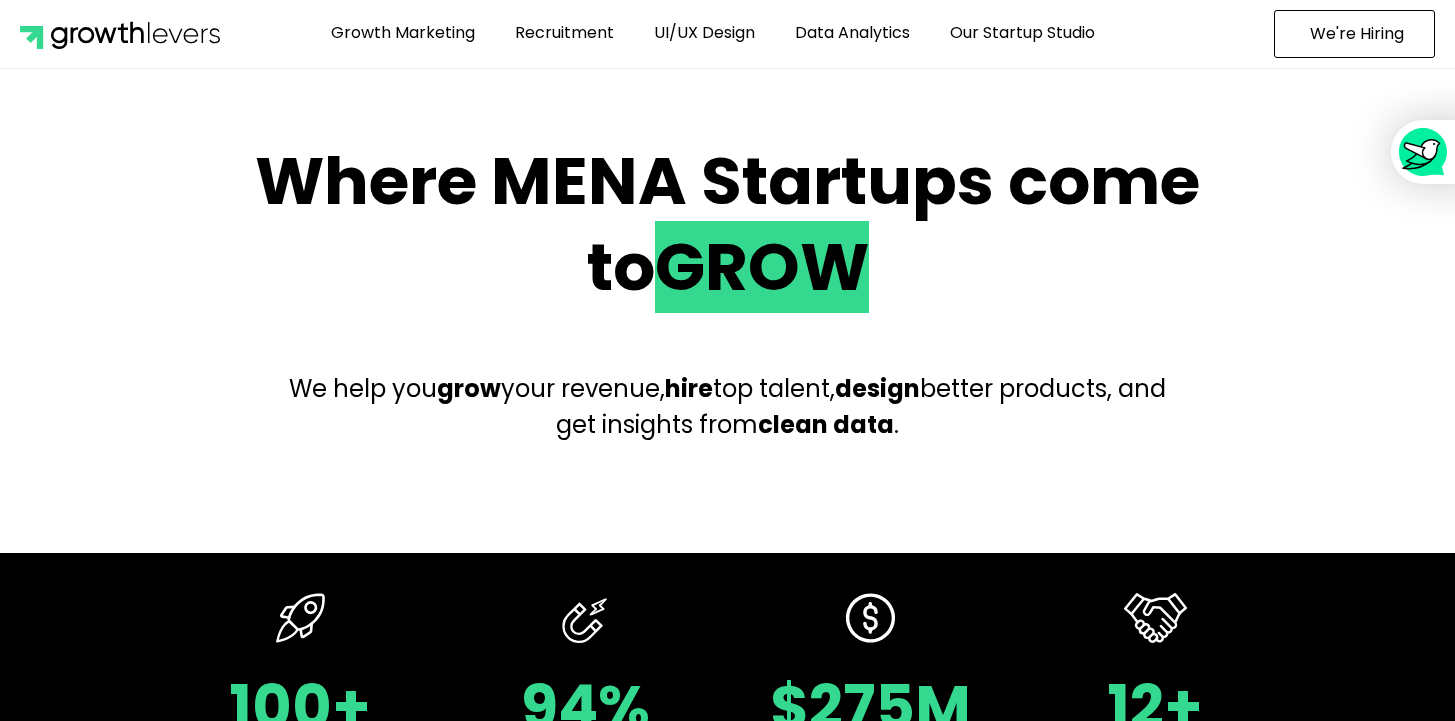 click on "We're Hiring" at bounding box center (1354, 34) 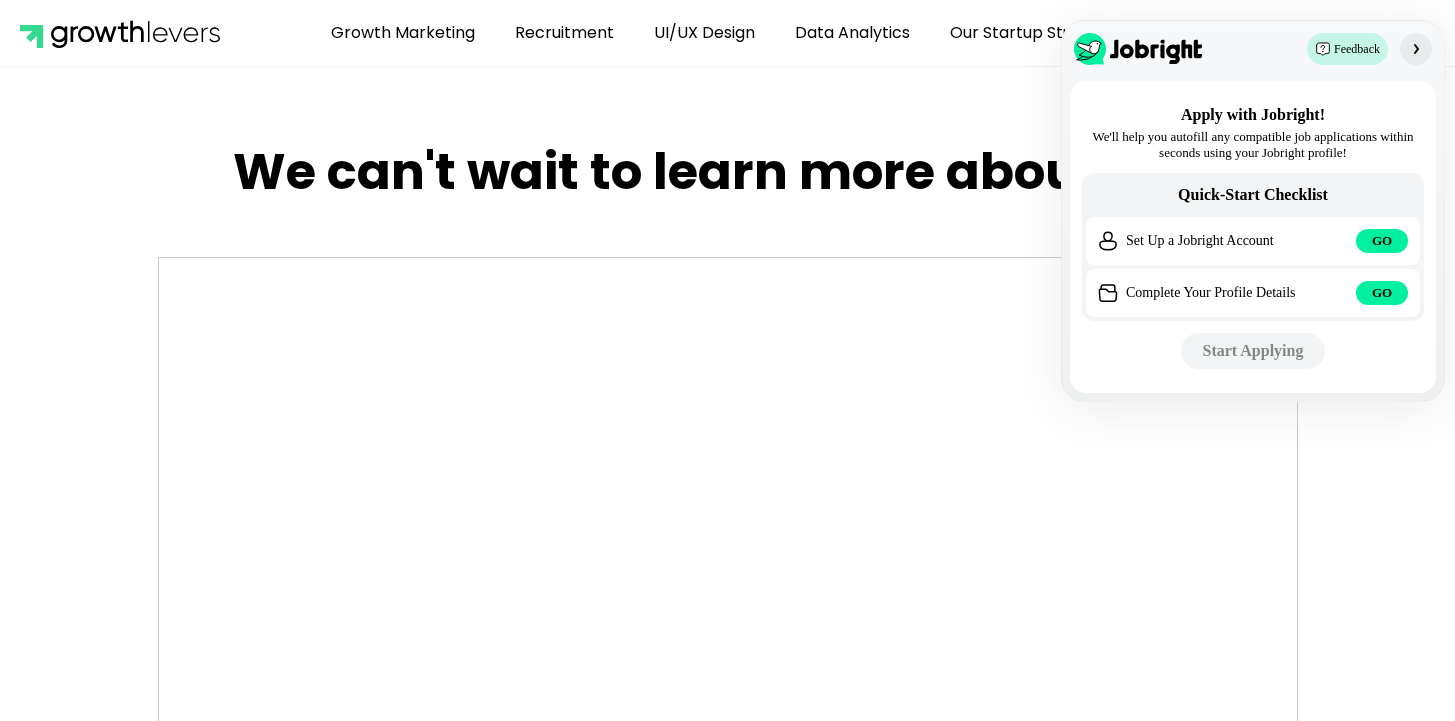 scroll, scrollTop: 0, scrollLeft: 0, axis: both 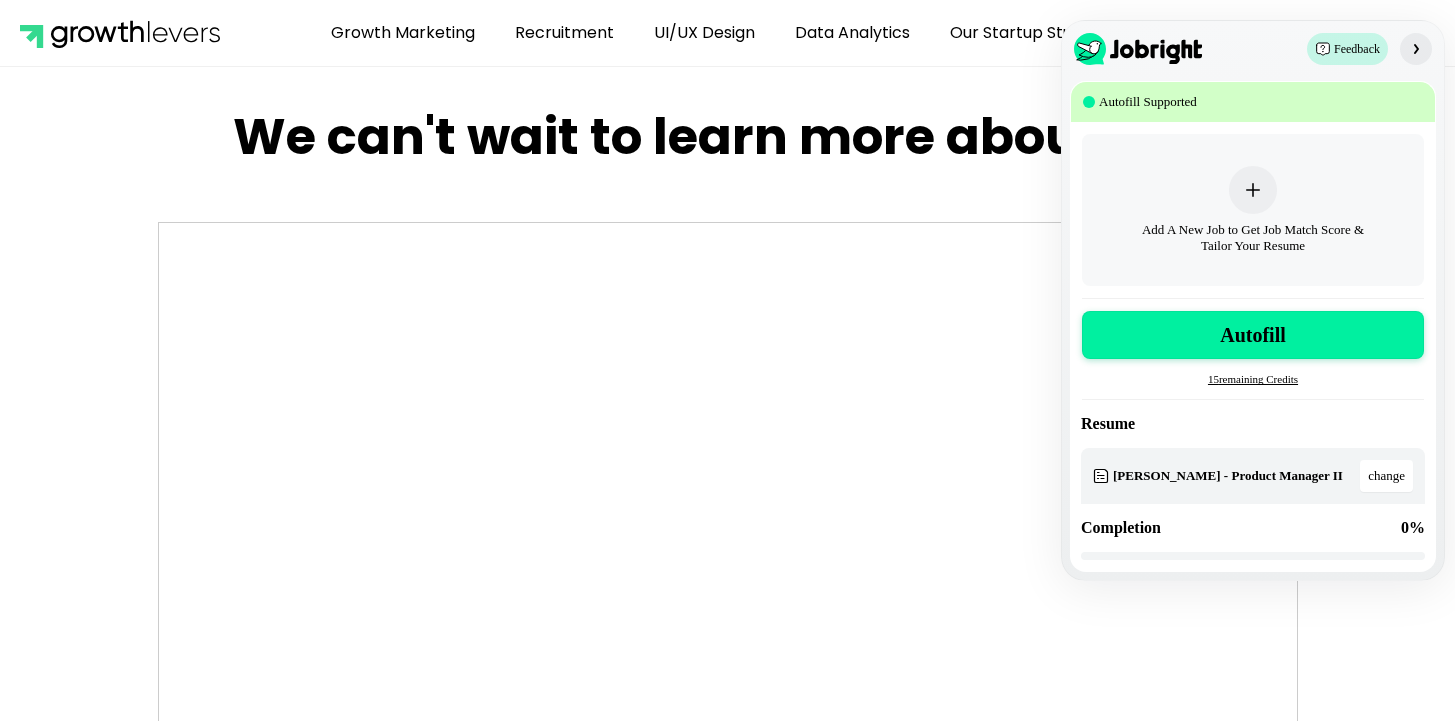 click at bounding box center [1416, 49] 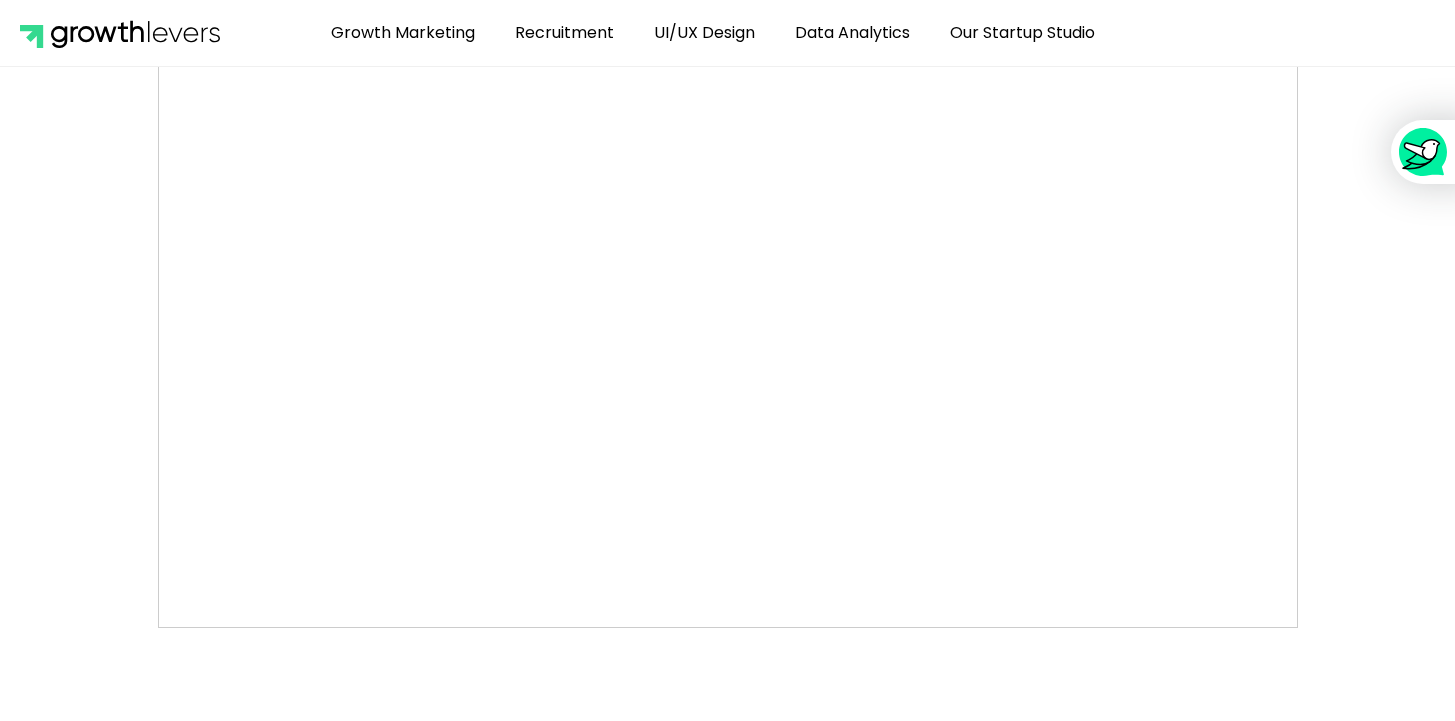 scroll, scrollTop: 1104, scrollLeft: 0, axis: vertical 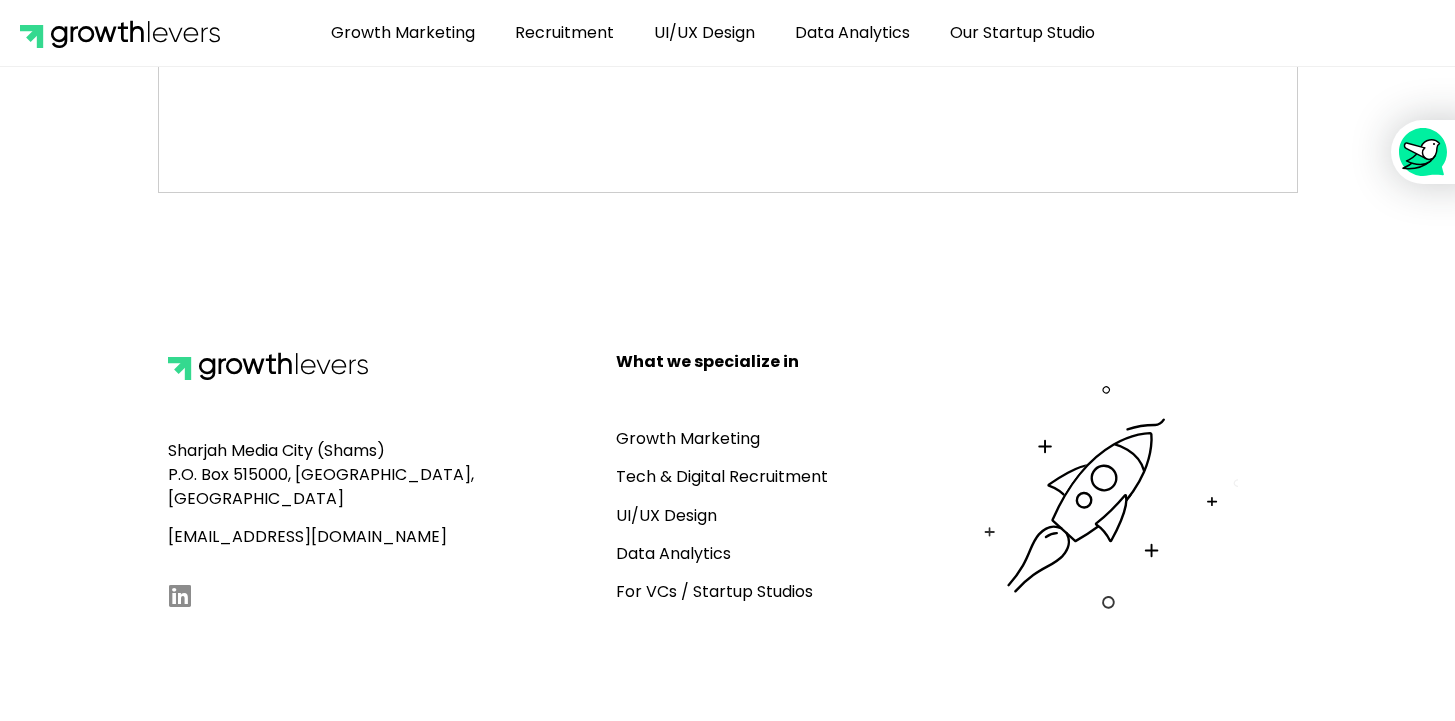 click on "Tech & Digital Recruitment" at bounding box center [722, 476] 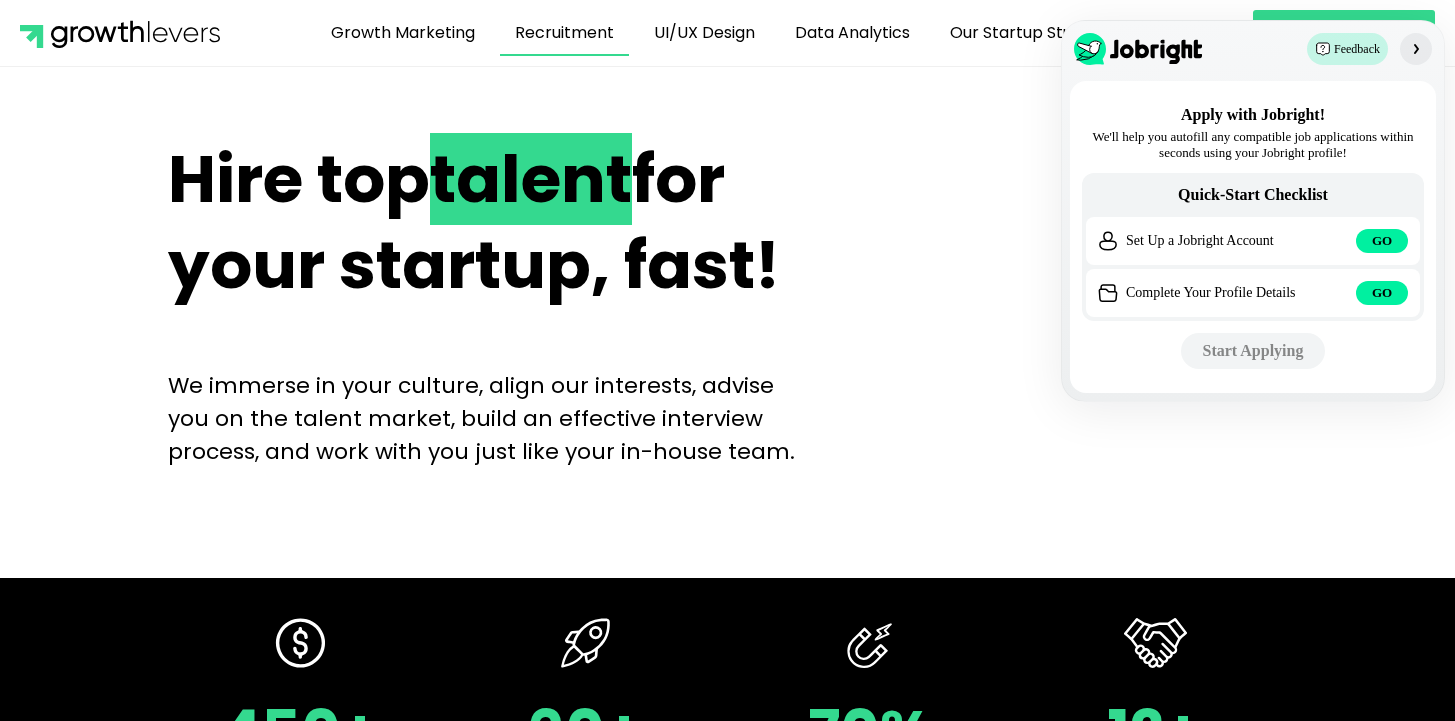 scroll, scrollTop: 0, scrollLeft: 0, axis: both 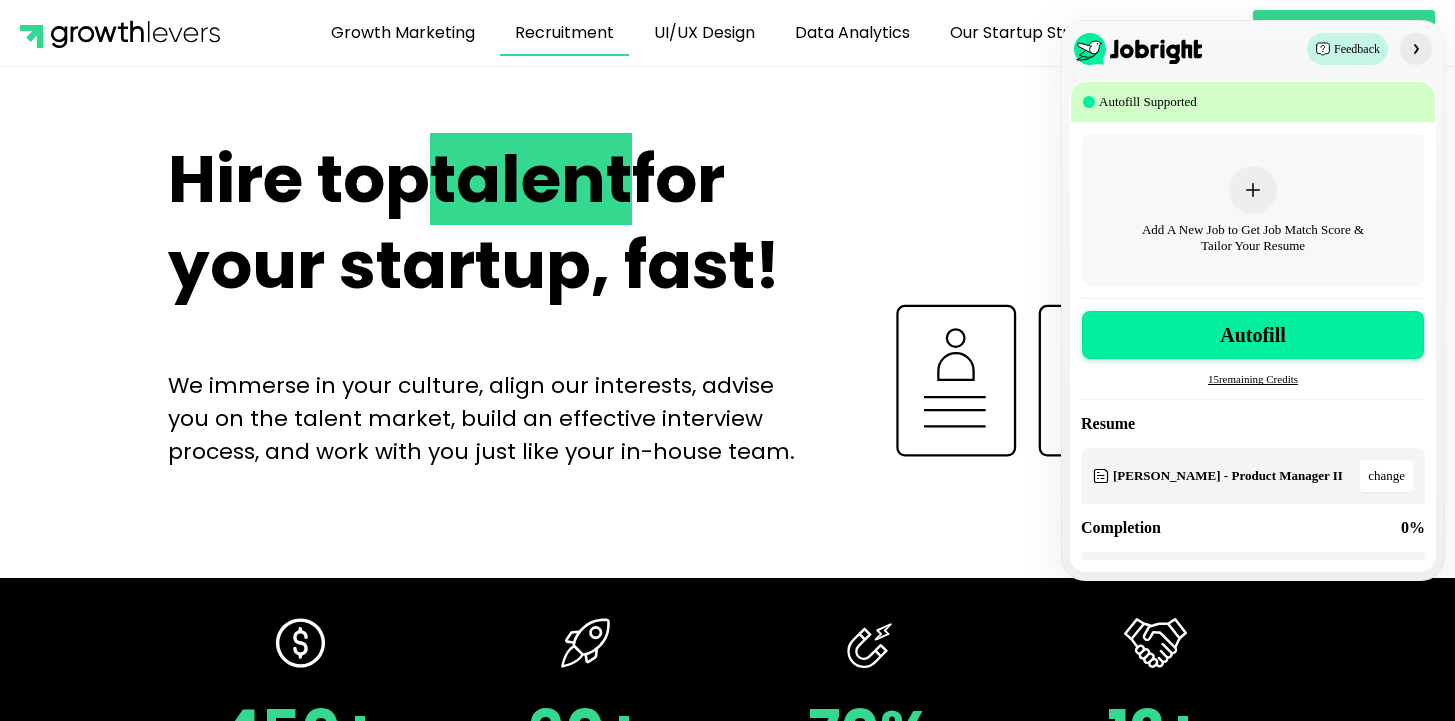 click at bounding box center [1416, 49] 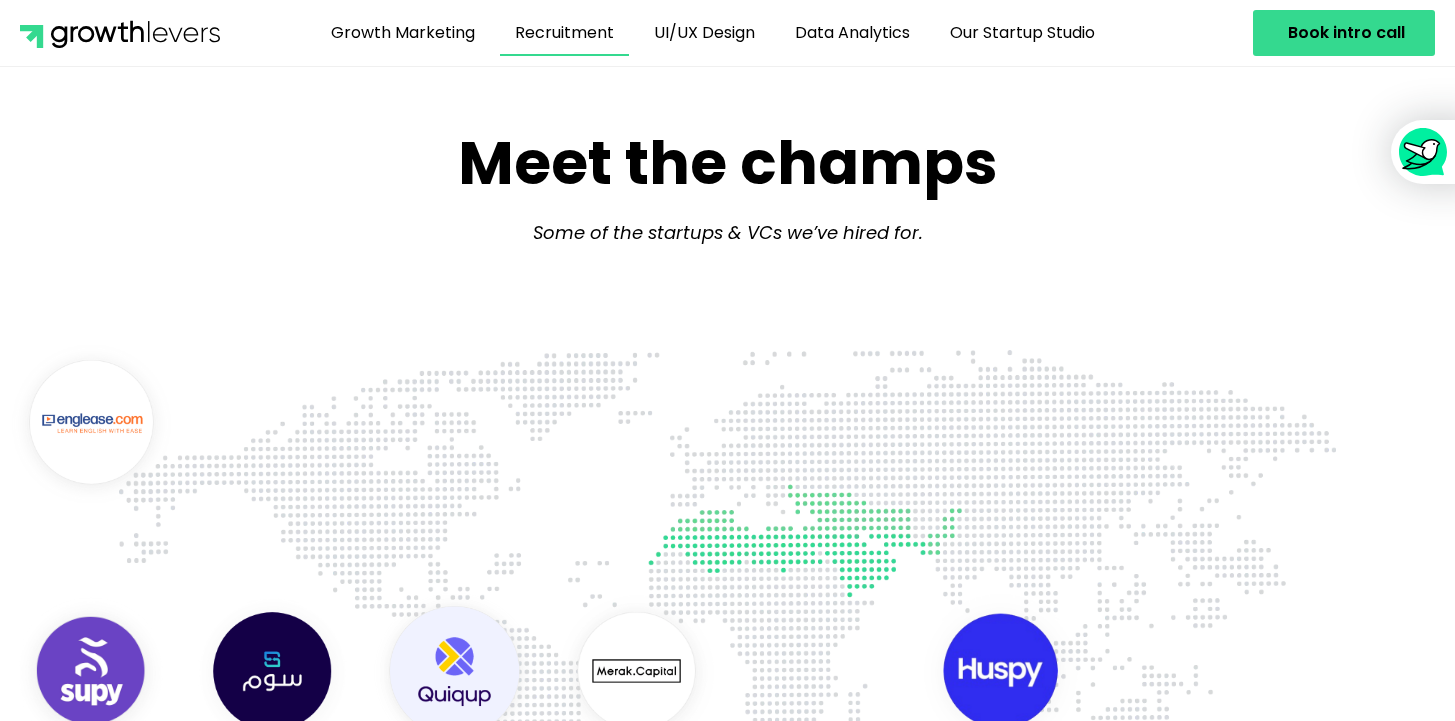scroll, scrollTop: 942, scrollLeft: 0, axis: vertical 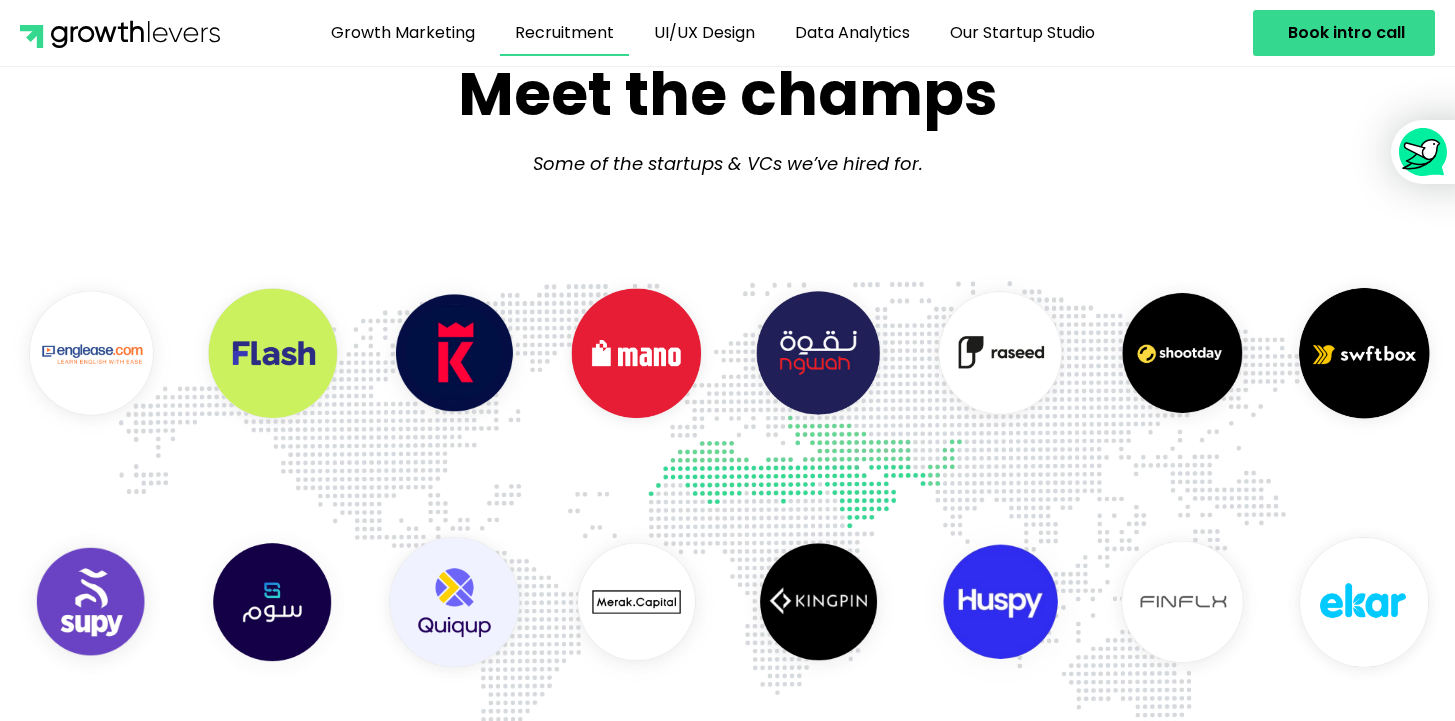 click at bounding box center [637, 355] 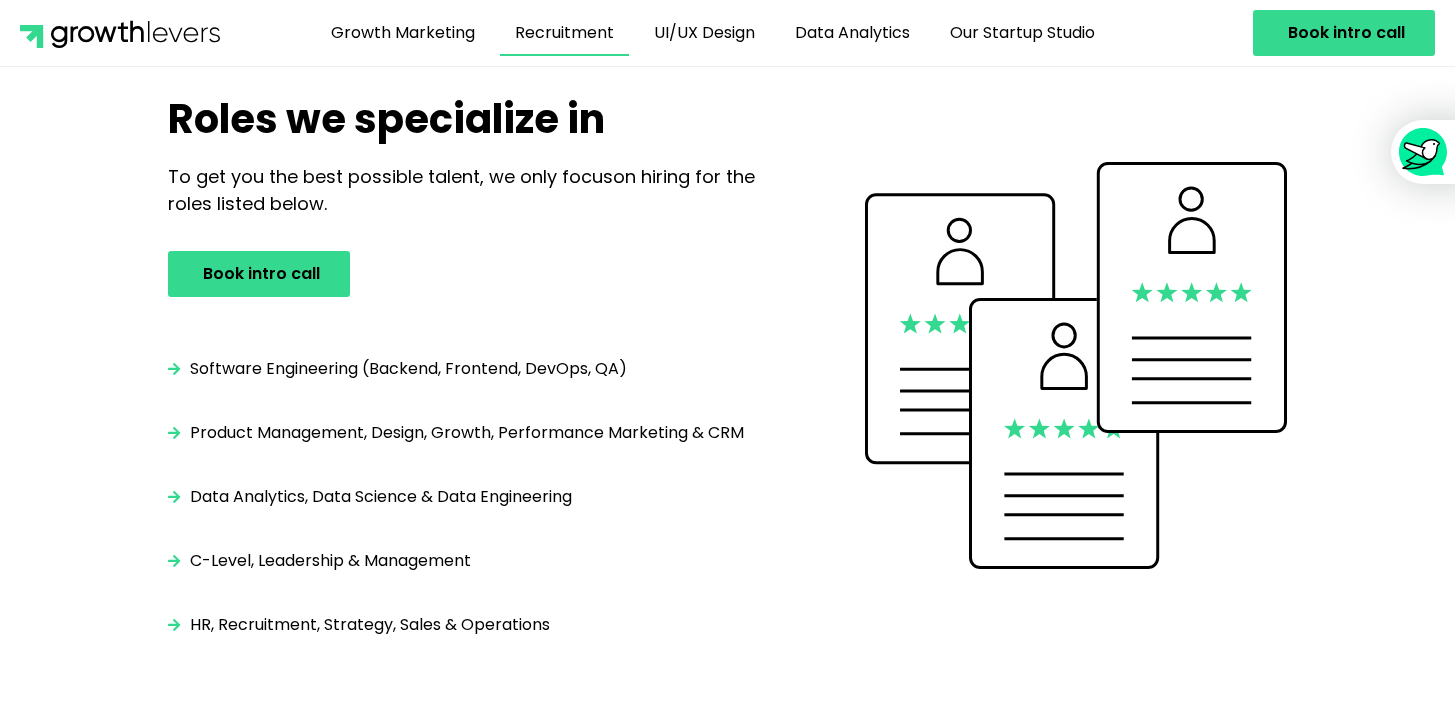 scroll, scrollTop: 2875, scrollLeft: 0, axis: vertical 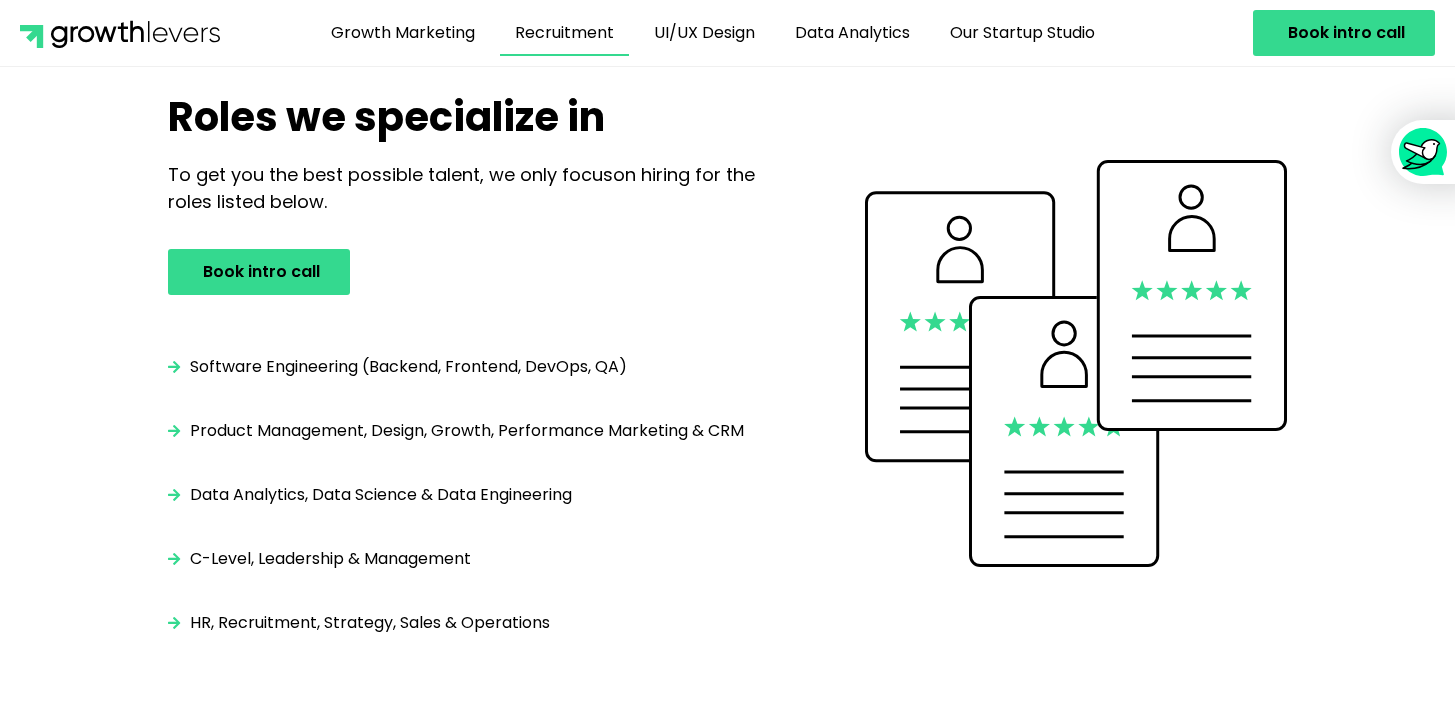 click on "Product Management, Design, Growth, Performance Marketing & CRM" at bounding box center [464, 431] 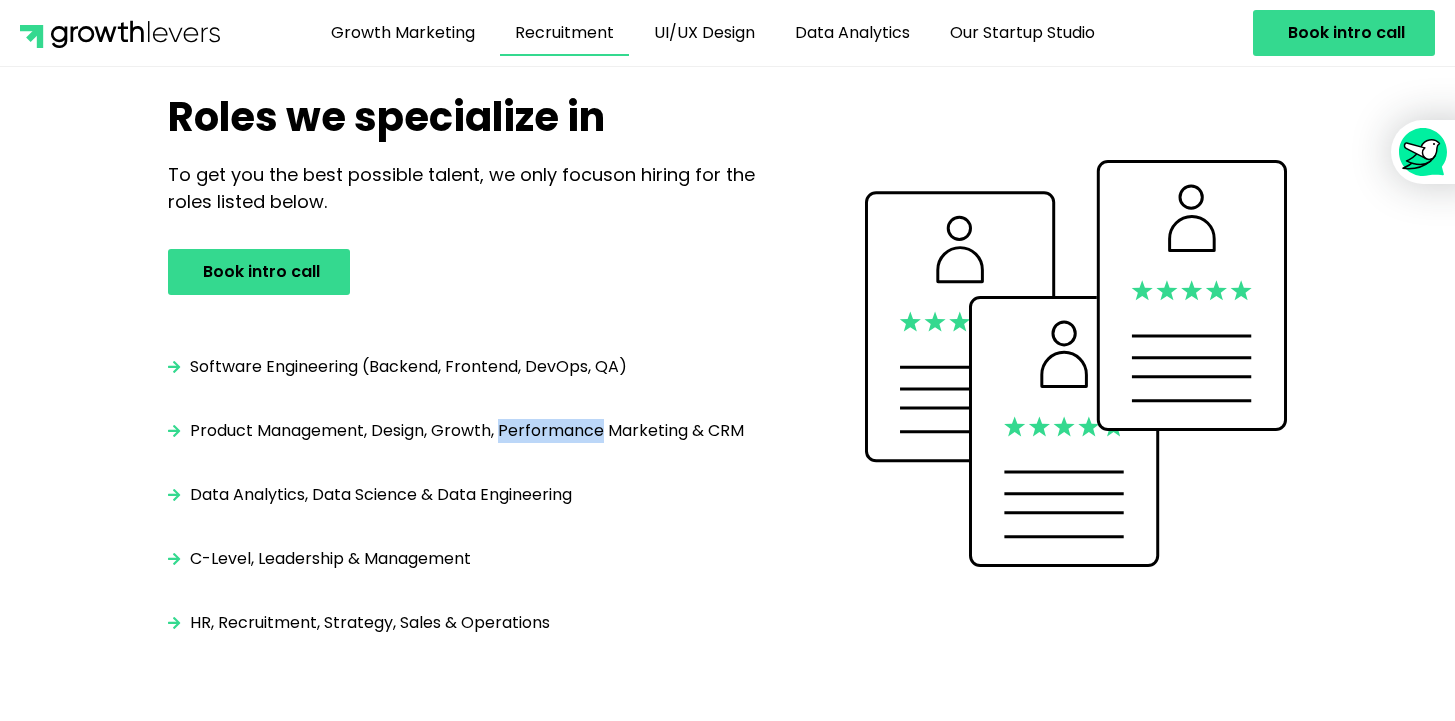 click on "Product Management, Design, Growth, Performance Marketing & CRM" at bounding box center [464, 431] 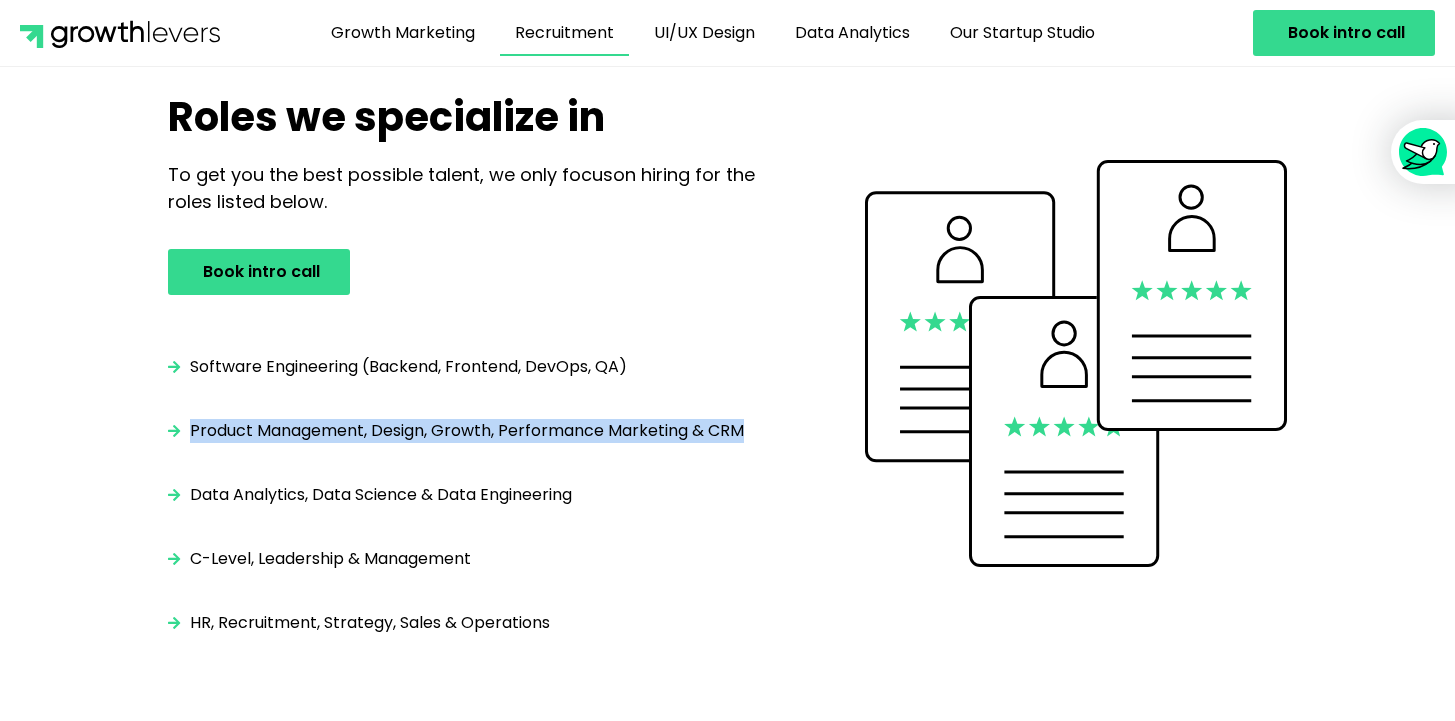 click on "Product Management, Design, Growth, Performance Marketing & CRM" at bounding box center [464, 431] 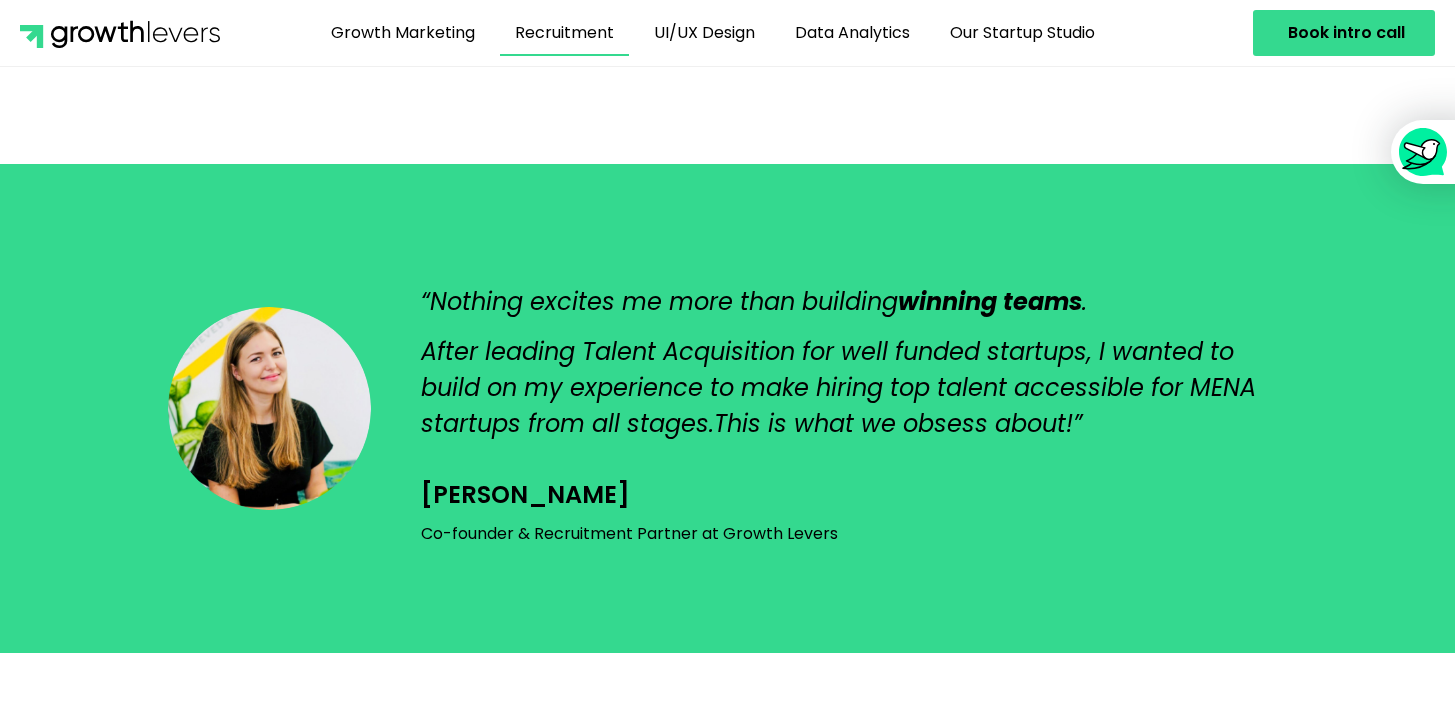scroll, scrollTop: 3482, scrollLeft: 0, axis: vertical 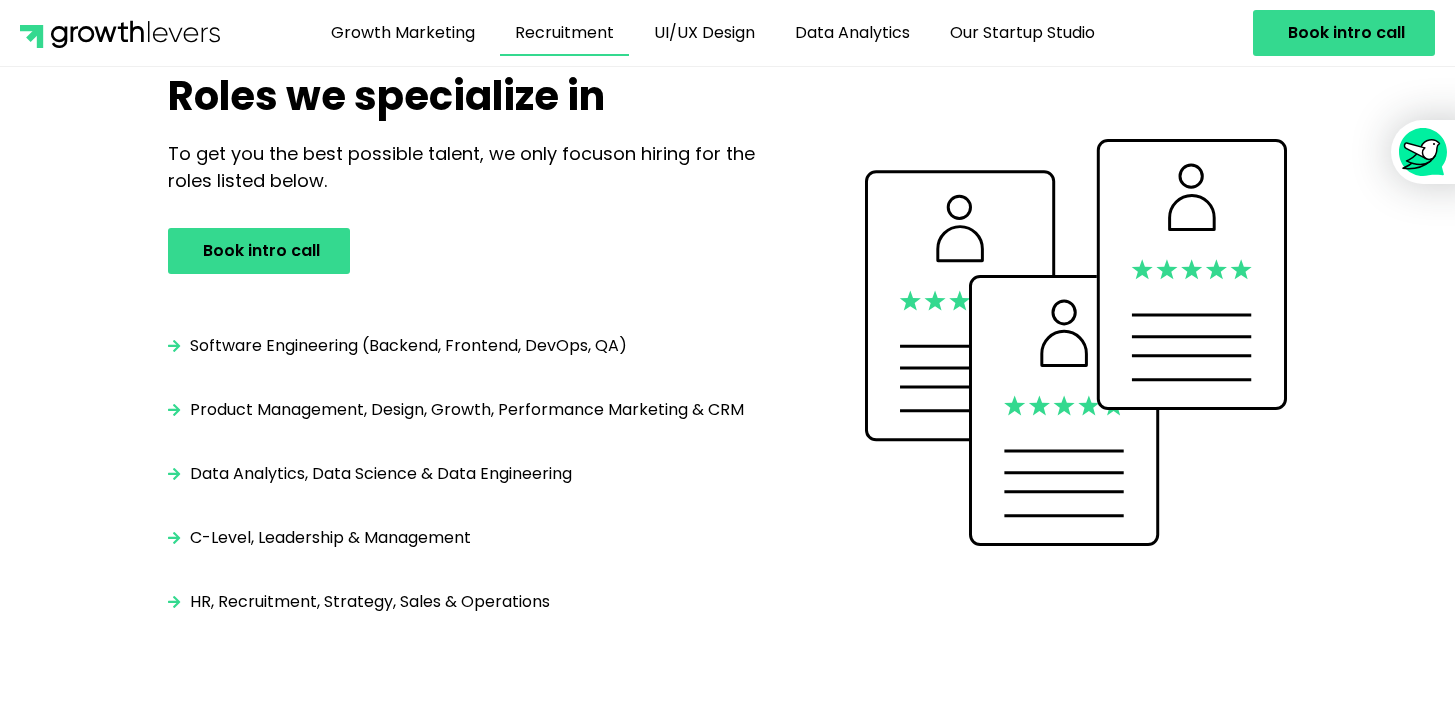 click on "Data Analytics, Data Science & Data Engineering" at bounding box center (378, 474) 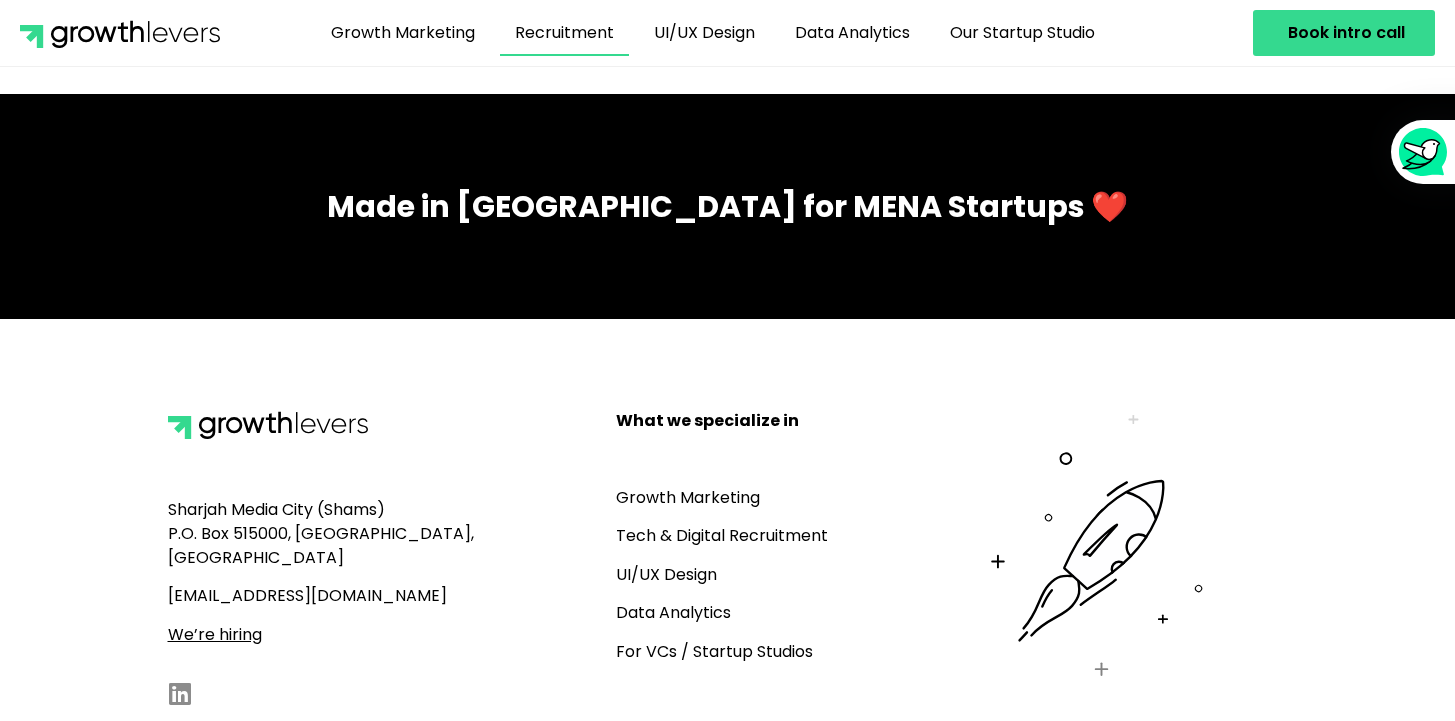 scroll, scrollTop: 6096, scrollLeft: 0, axis: vertical 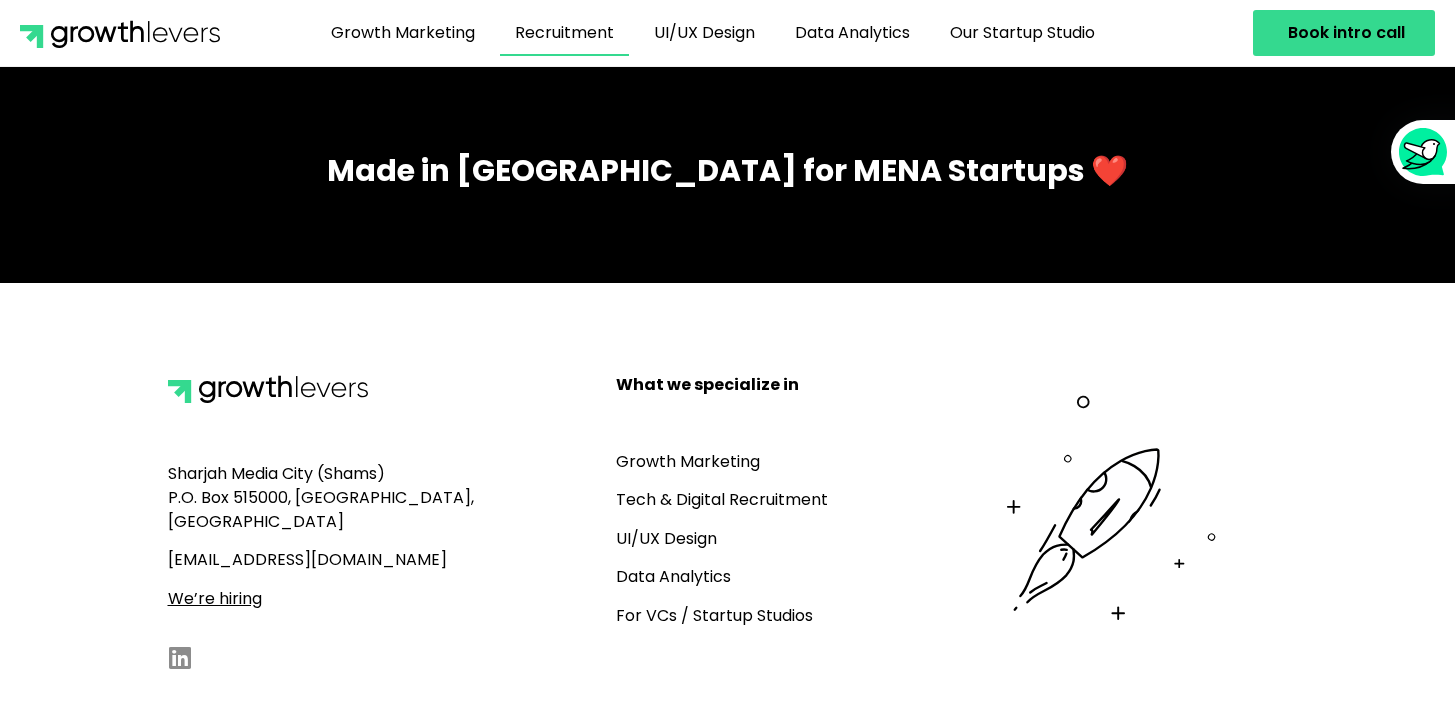 click on "Tech & Digital Recruitment" at bounding box center (722, 499) 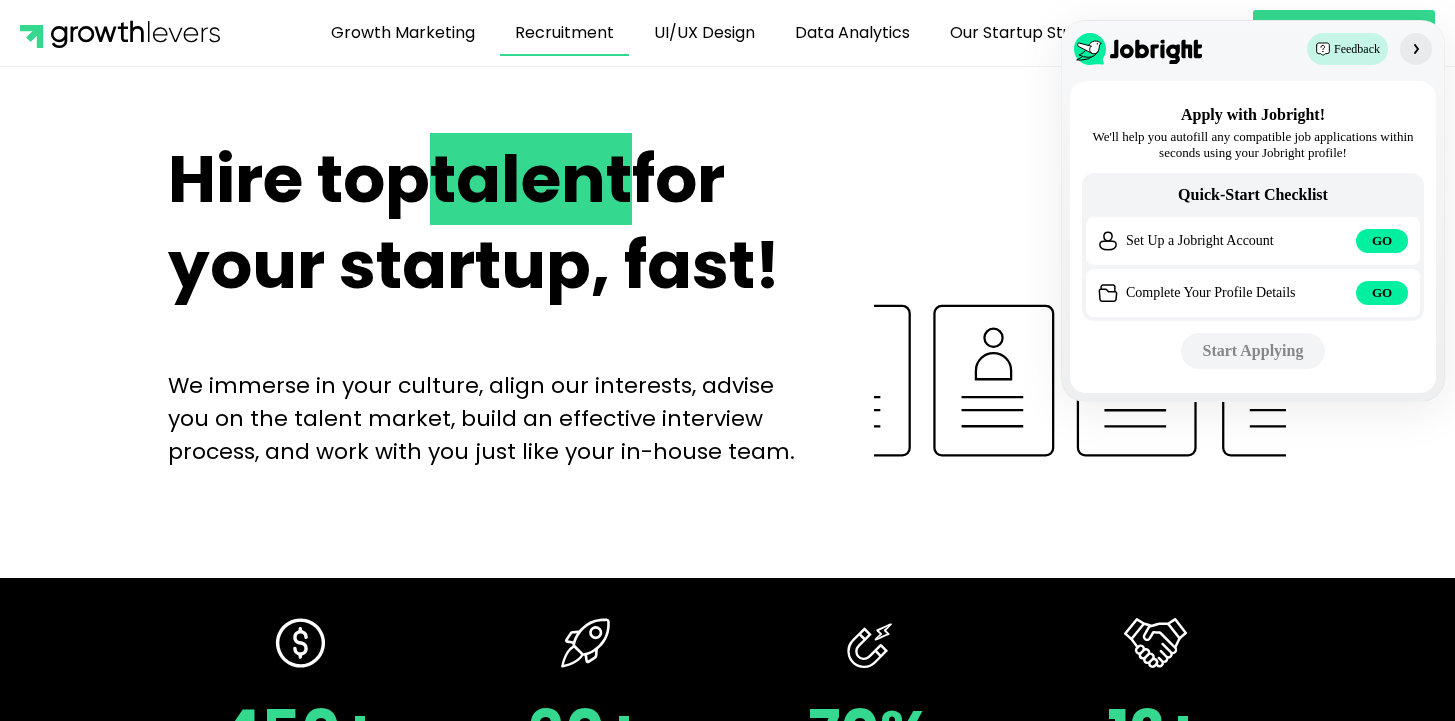 scroll, scrollTop: 0, scrollLeft: 0, axis: both 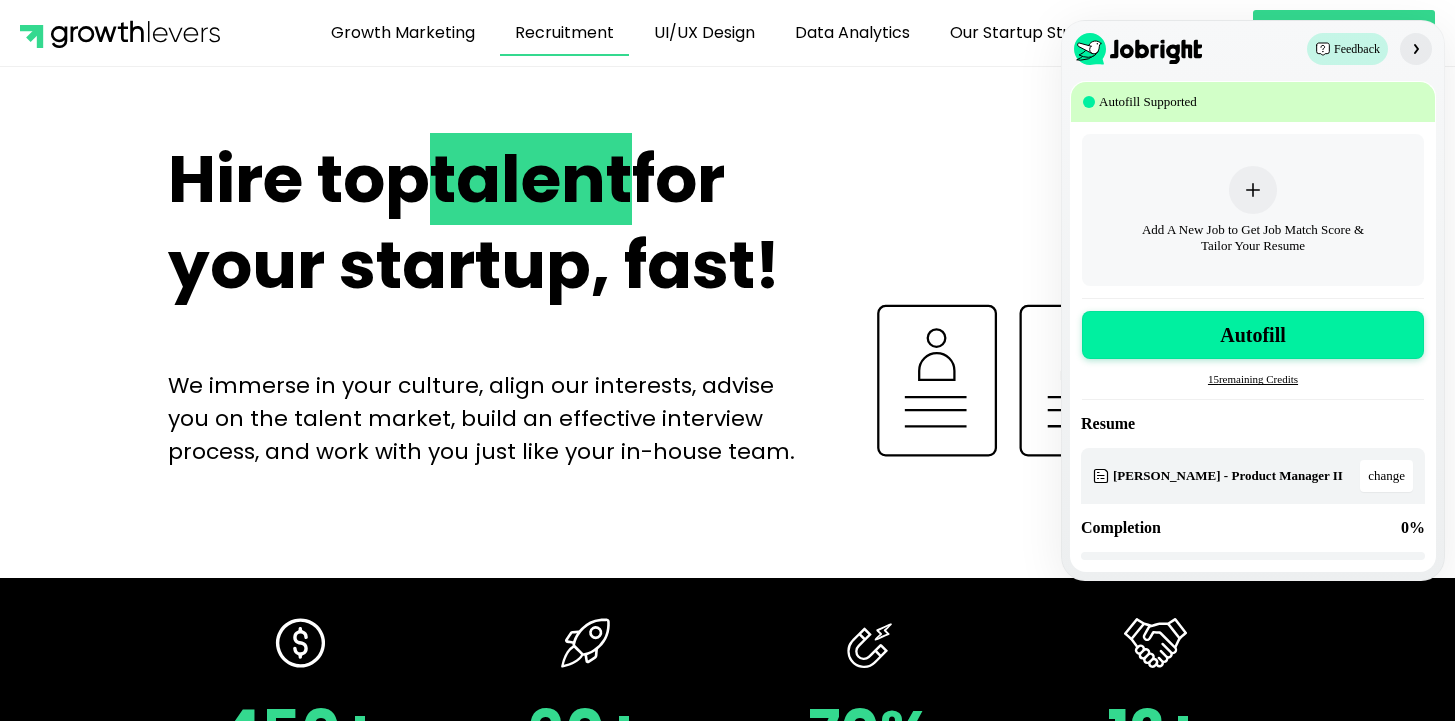 click at bounding box center (1416, 49) 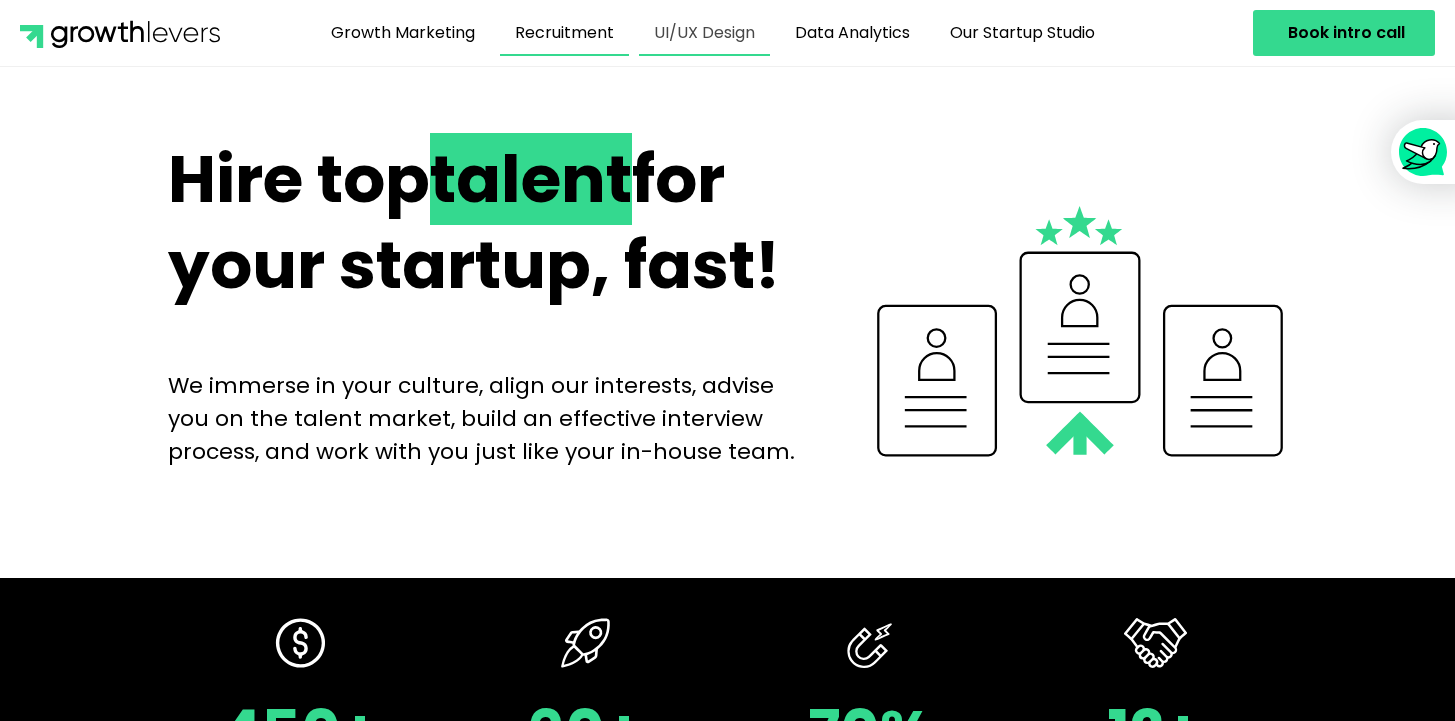 click on "UI/UX Design" 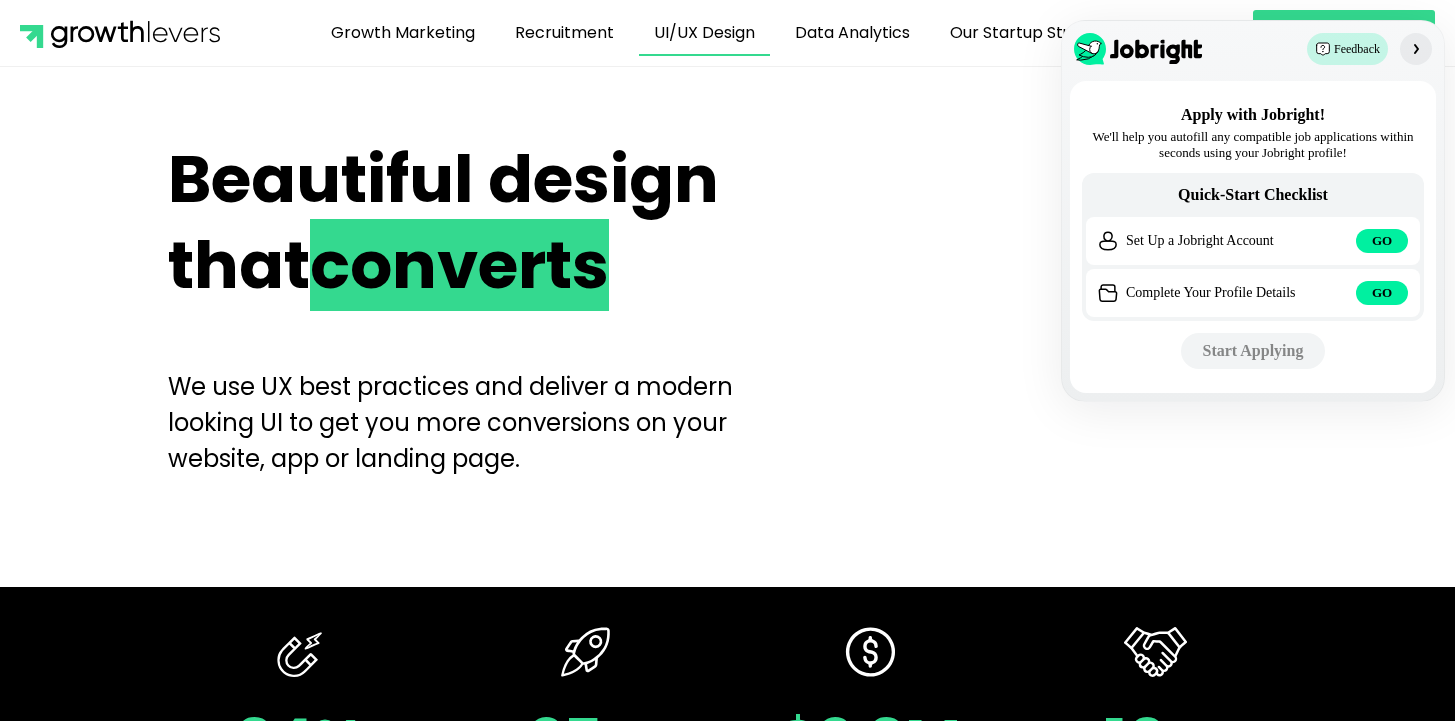 scroll, scrollTop: 0, scrollLeft: 0, axis: both 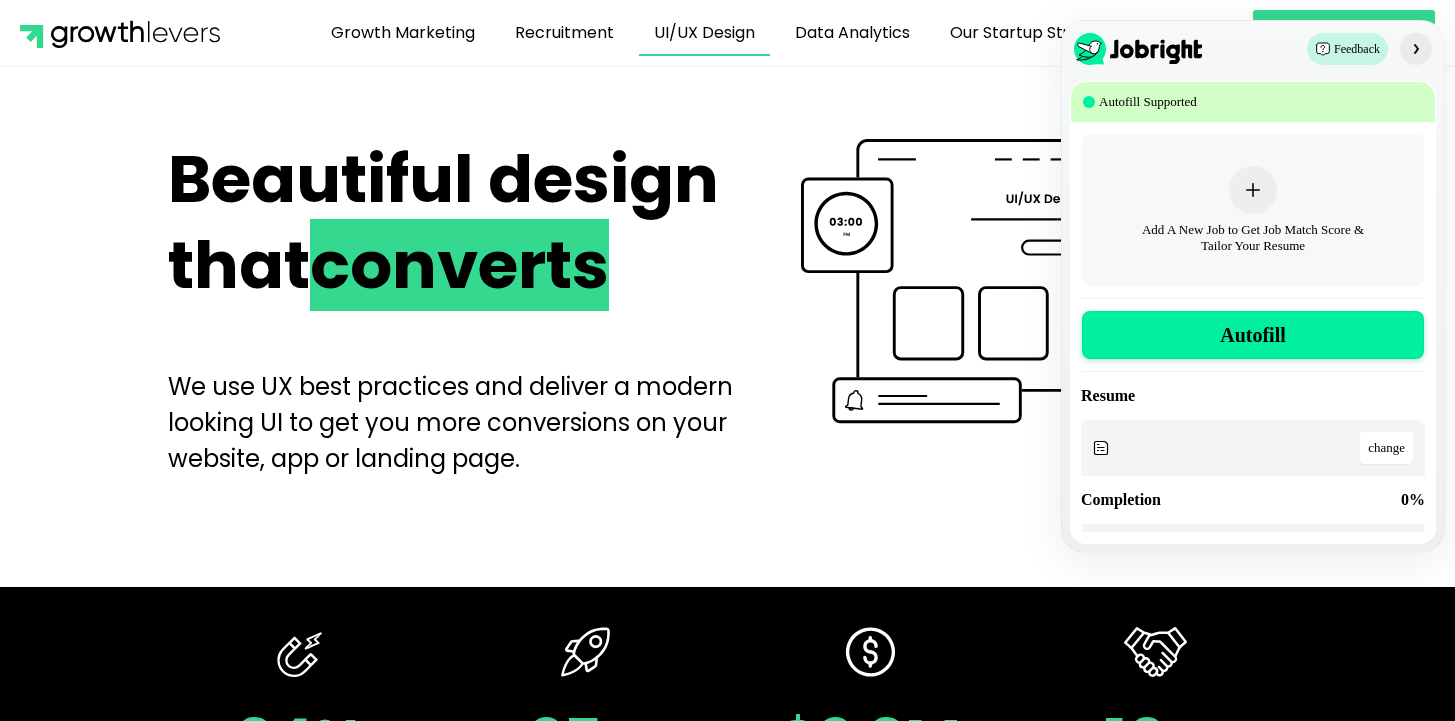 click at bounding box center [1416, 49] 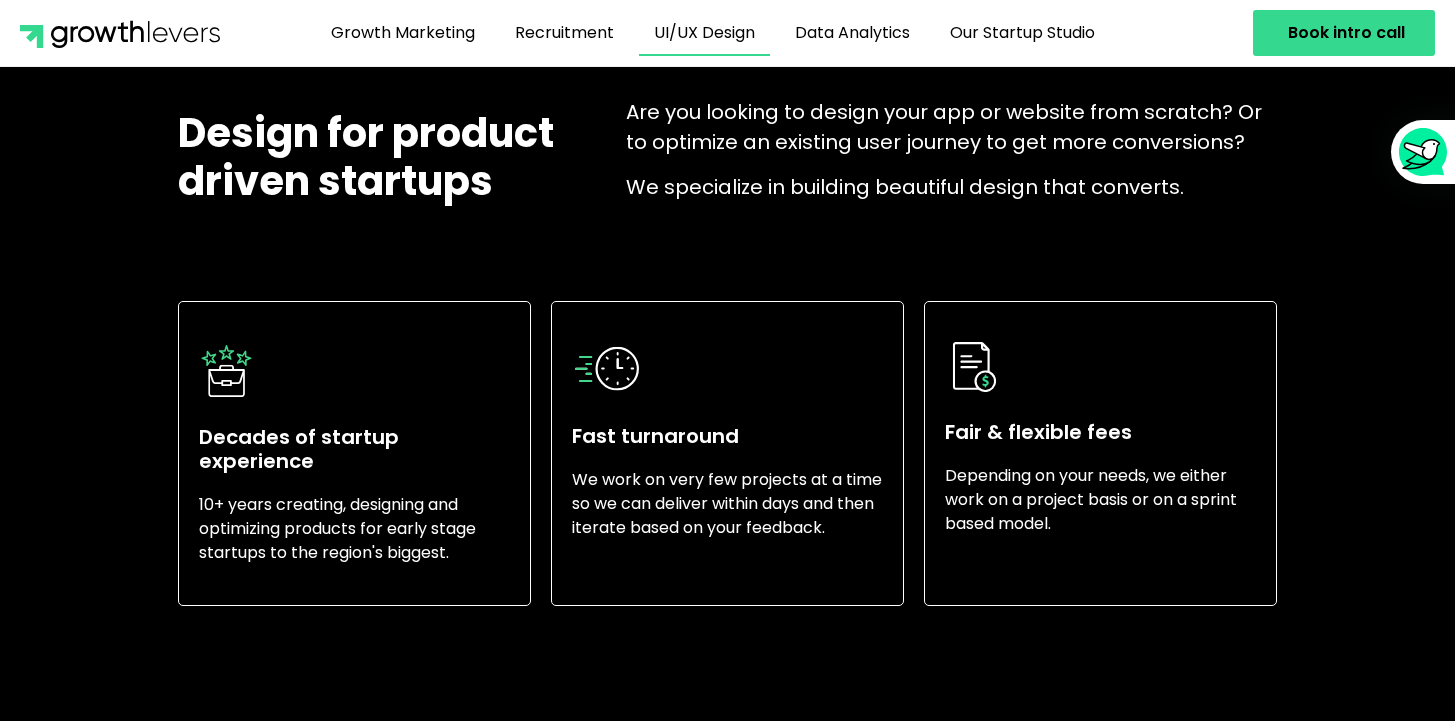 scroll, scrollTop: 3725, scrollLeft: 0, axis: vertical 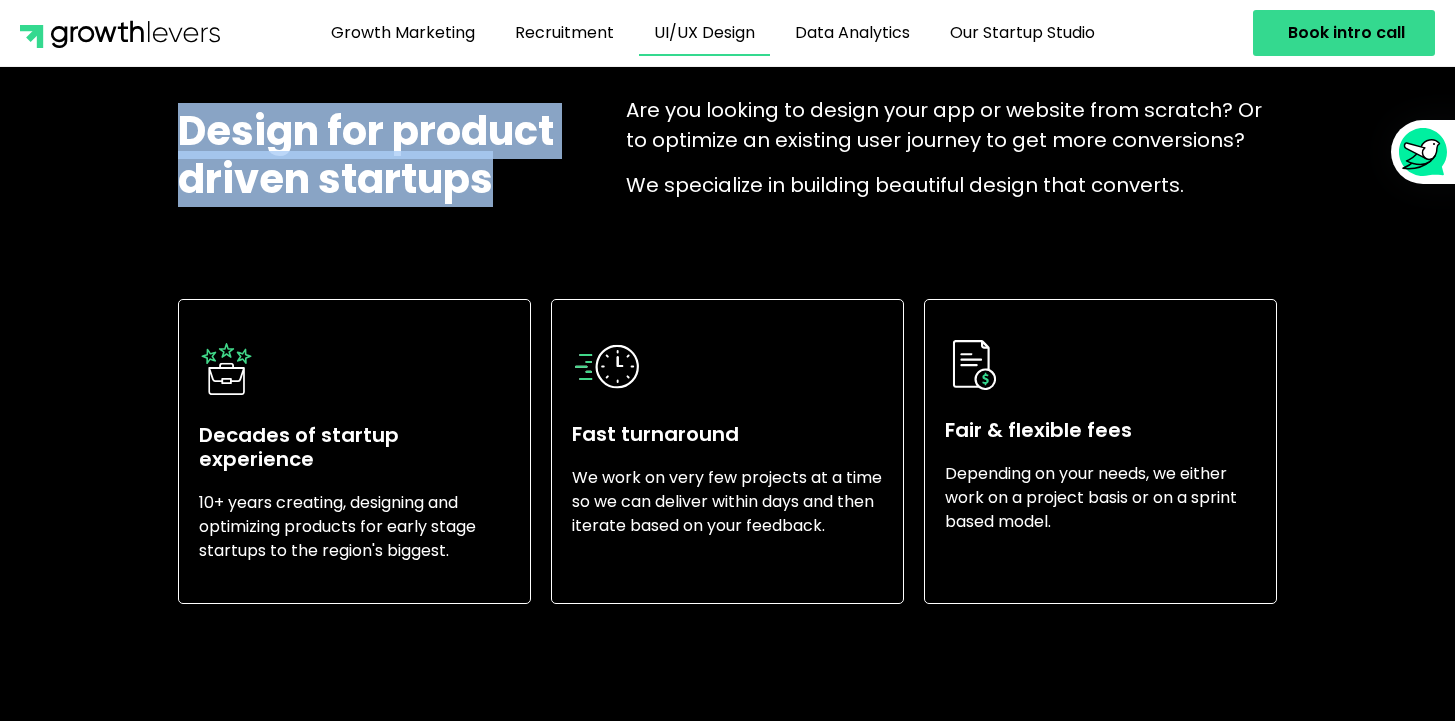 drag, startPoint x: 183, startPoint y: 127, endPoint x: 525, endPoint y: 208, distance: 351.46124 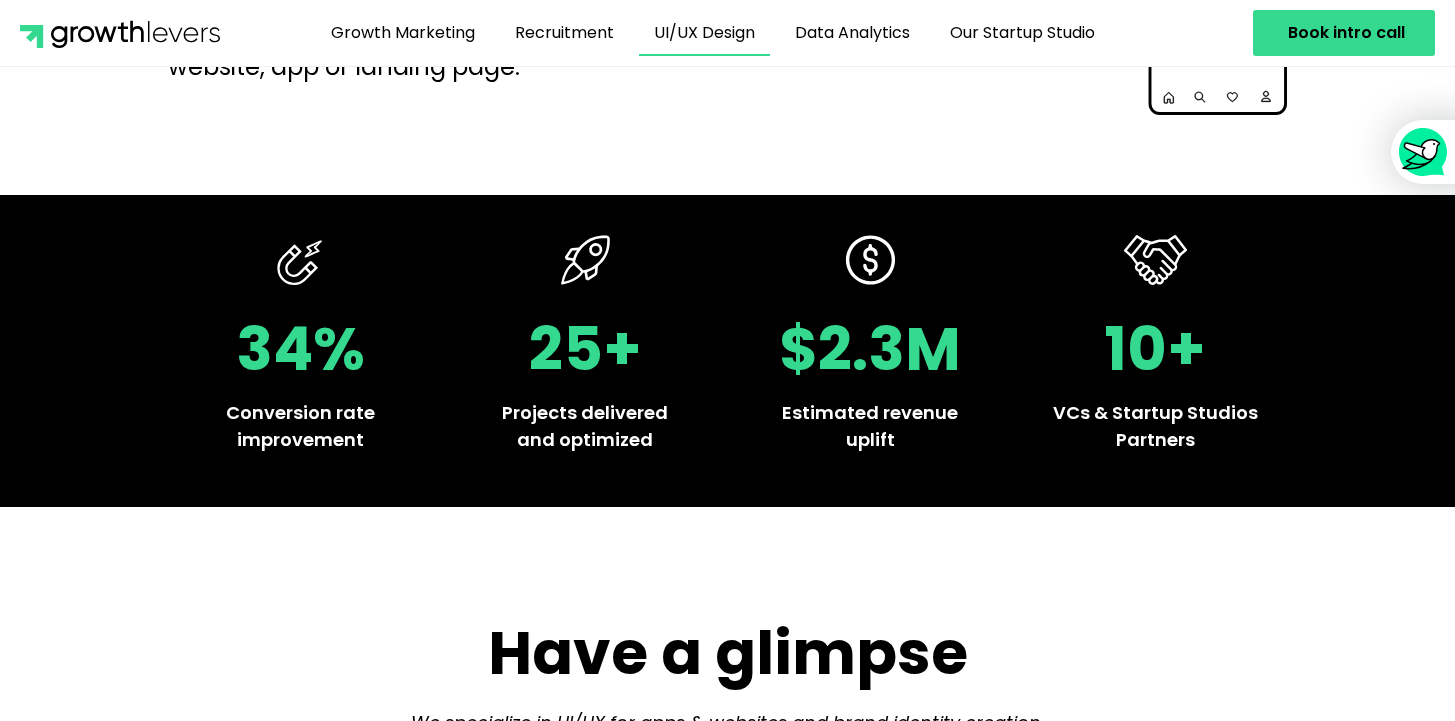scroll, scrollTop: 0, scrollLeft: 0, axis: both 